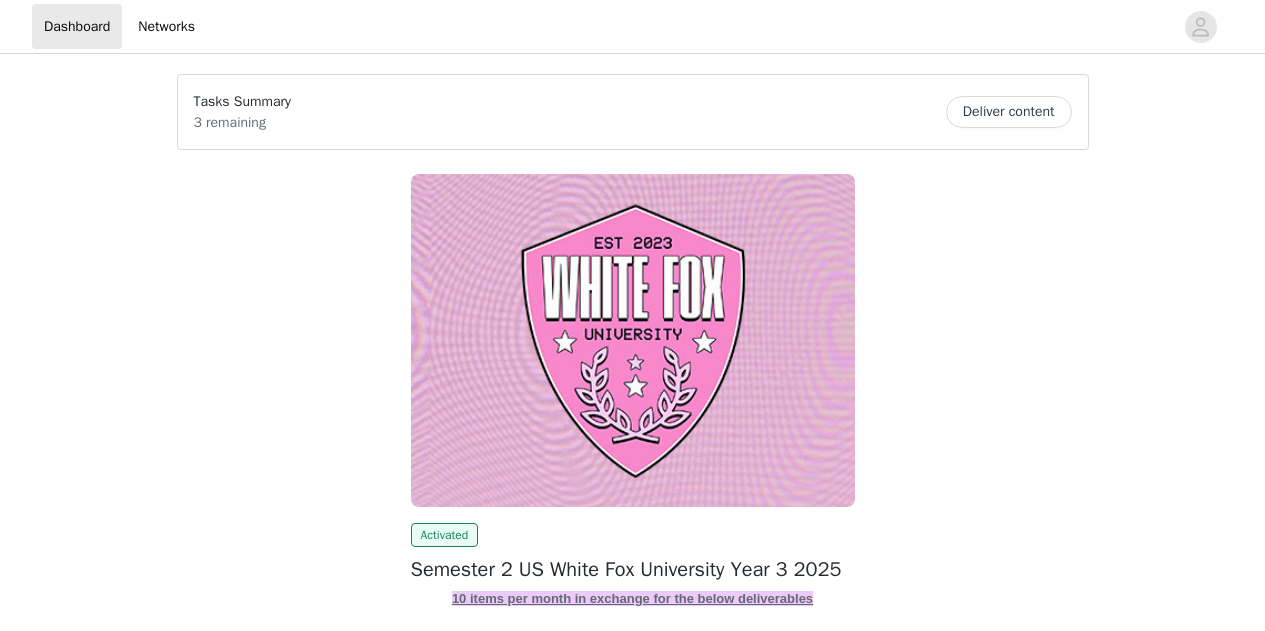 scroll, scrollTop: 0, scrollLeft: 0, axis: both 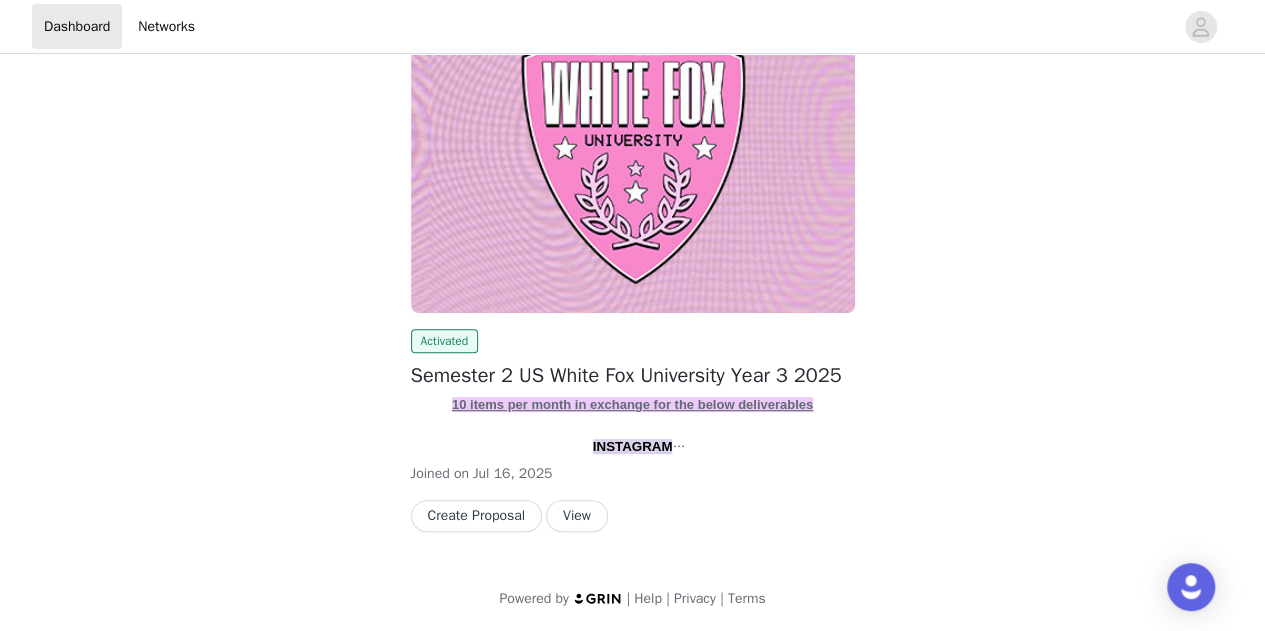 click on "View" at bounding box center (577, 516) 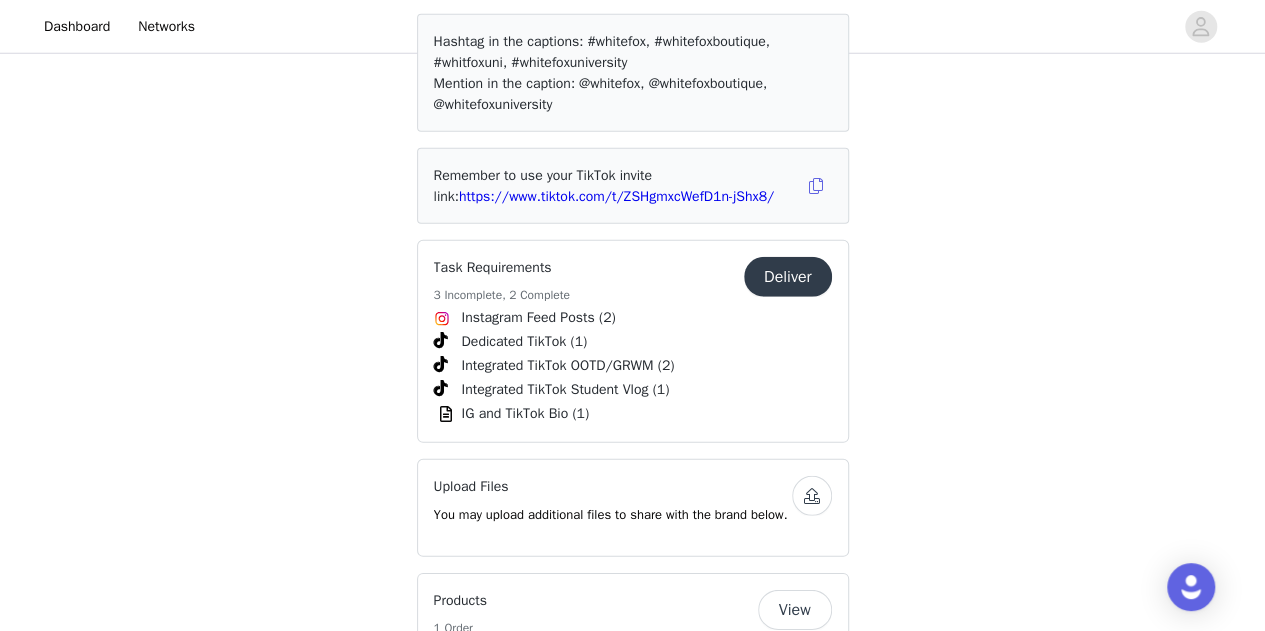 scroll, scrollTop: 2730, scrollLeft: 0, axis: vertical 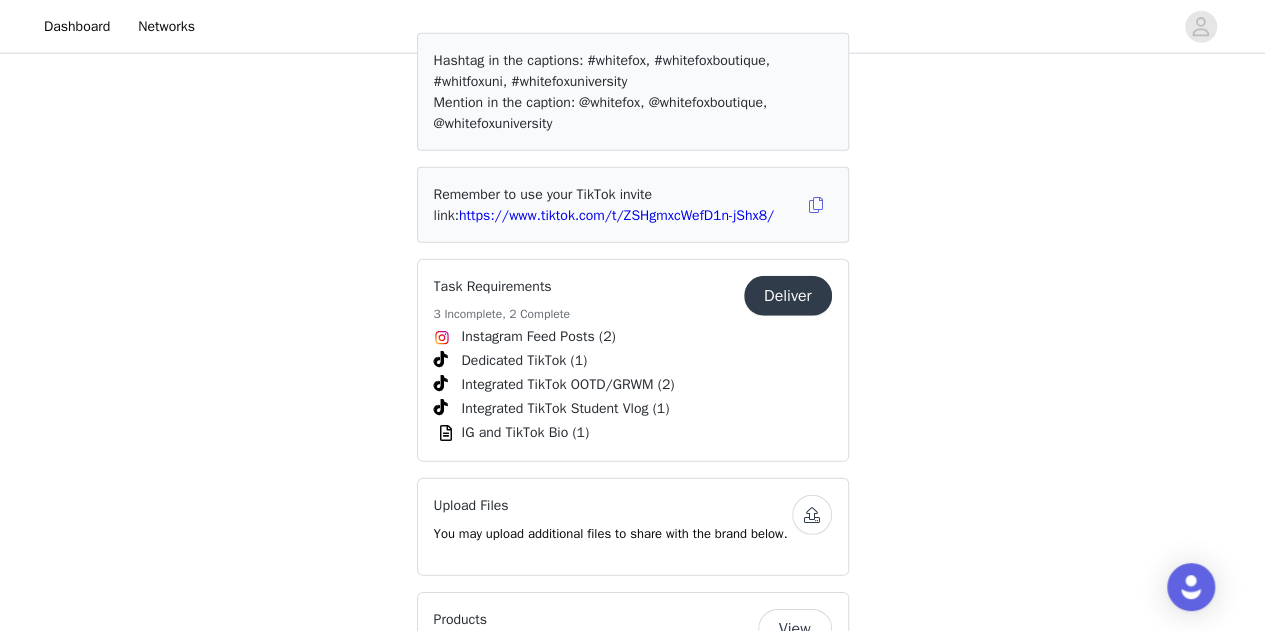 click on "Deliver" at bounding box center [788, 296] 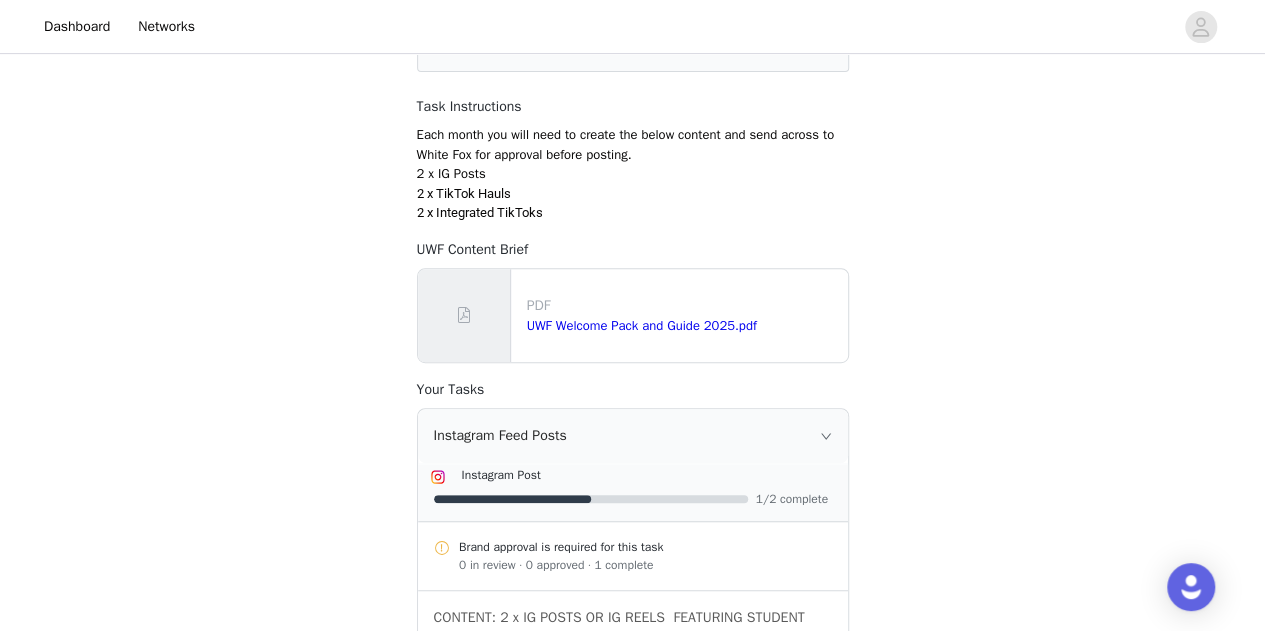 scroll, scrollTop: 0, scrollLeft: 0, axis: both 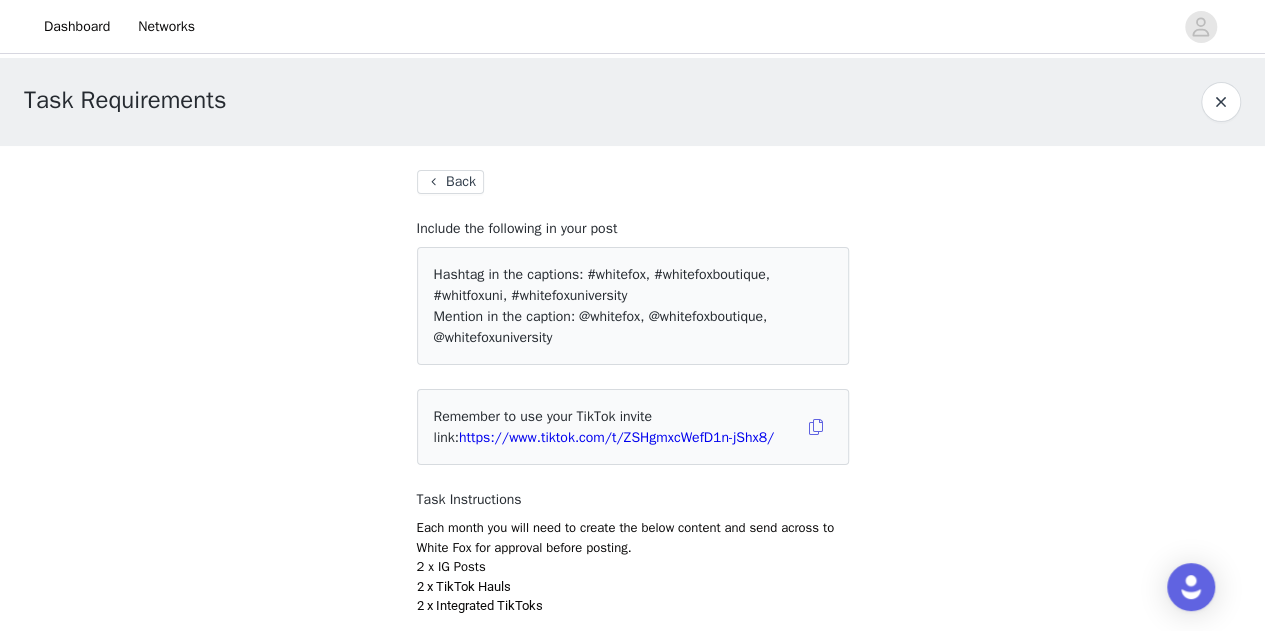 click on "Back" at bounding box center [450, 182] 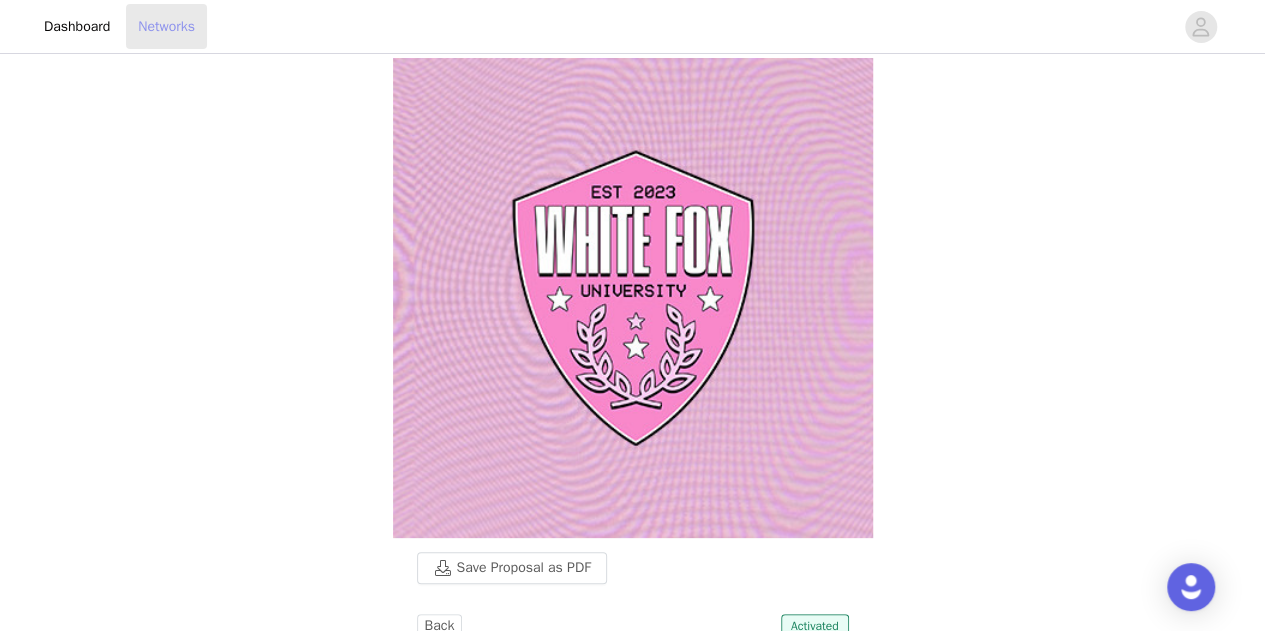 click on "Networks" at bounding box center [166, 26] 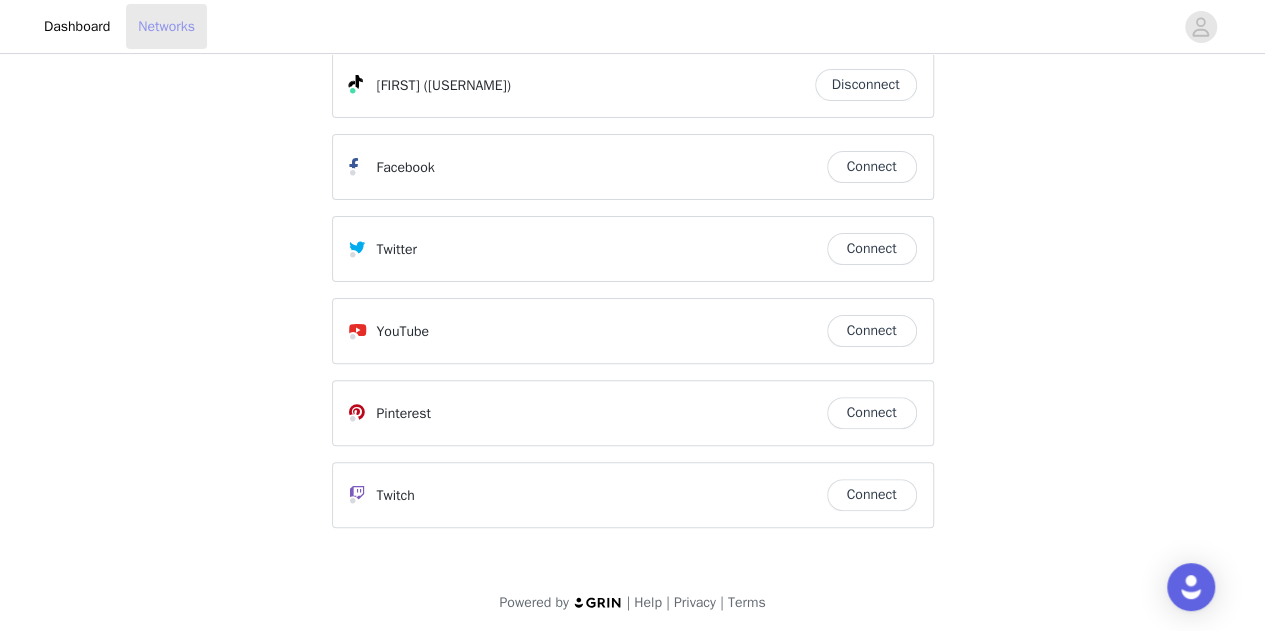 scroll, scrollTop: 0, scrollLeft: 0, axis: both 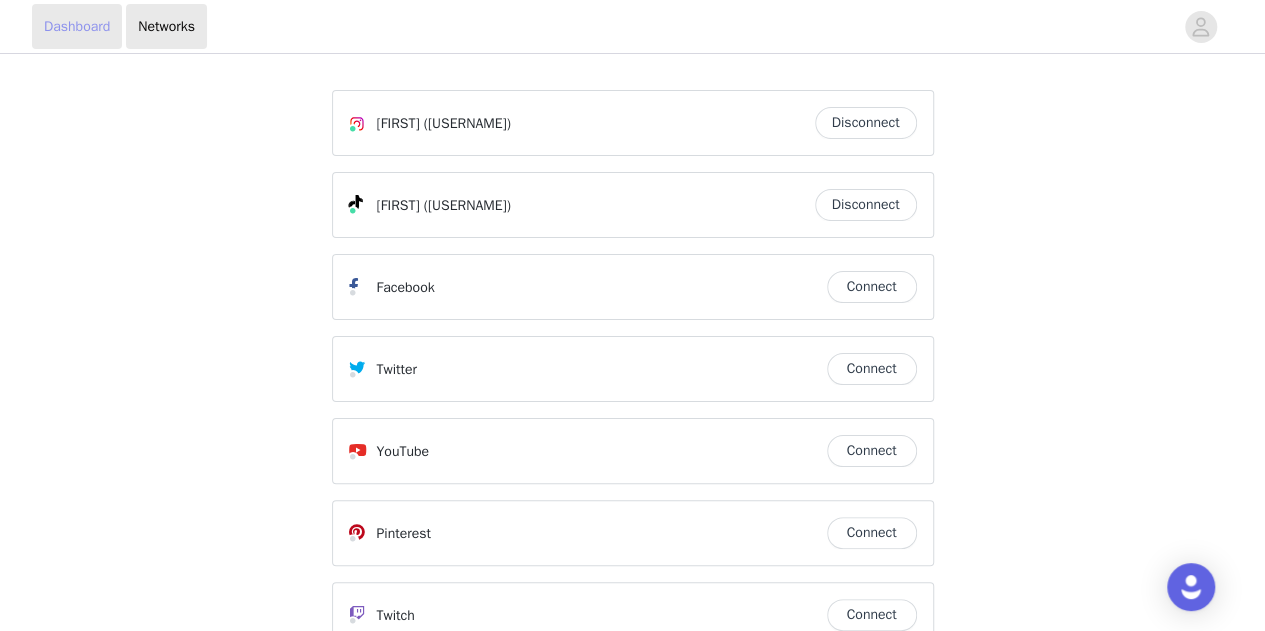 click on "Dashboard" at bounding box center (77, 26) 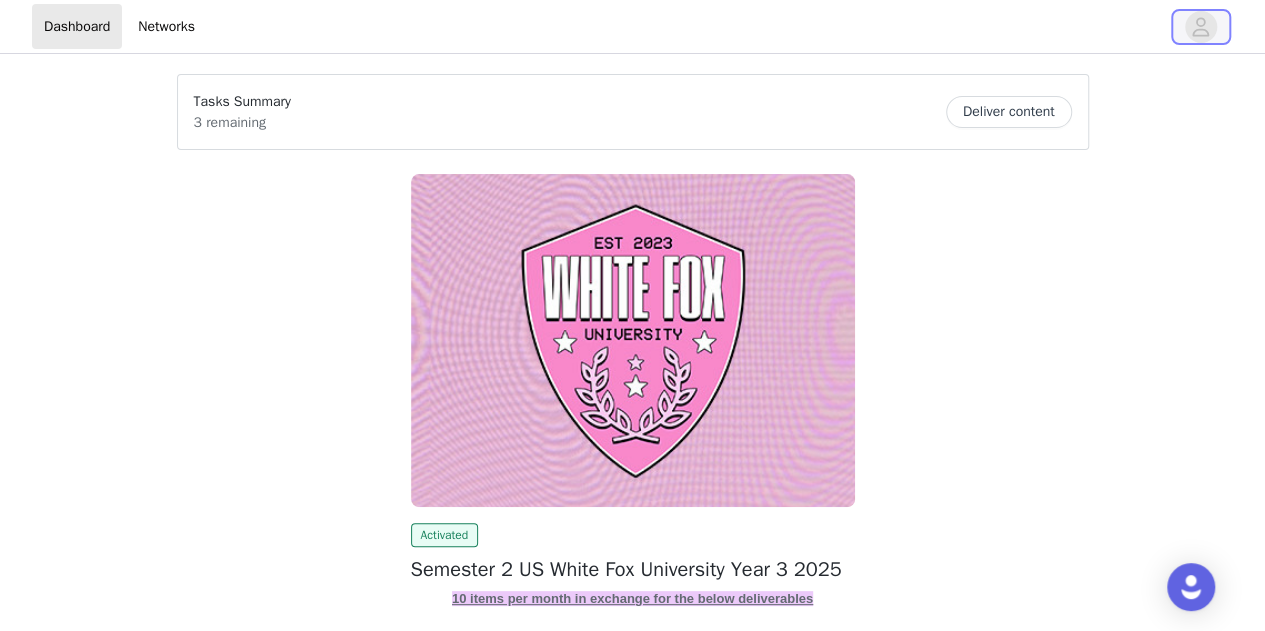 click at bounding box center [1201, 27] 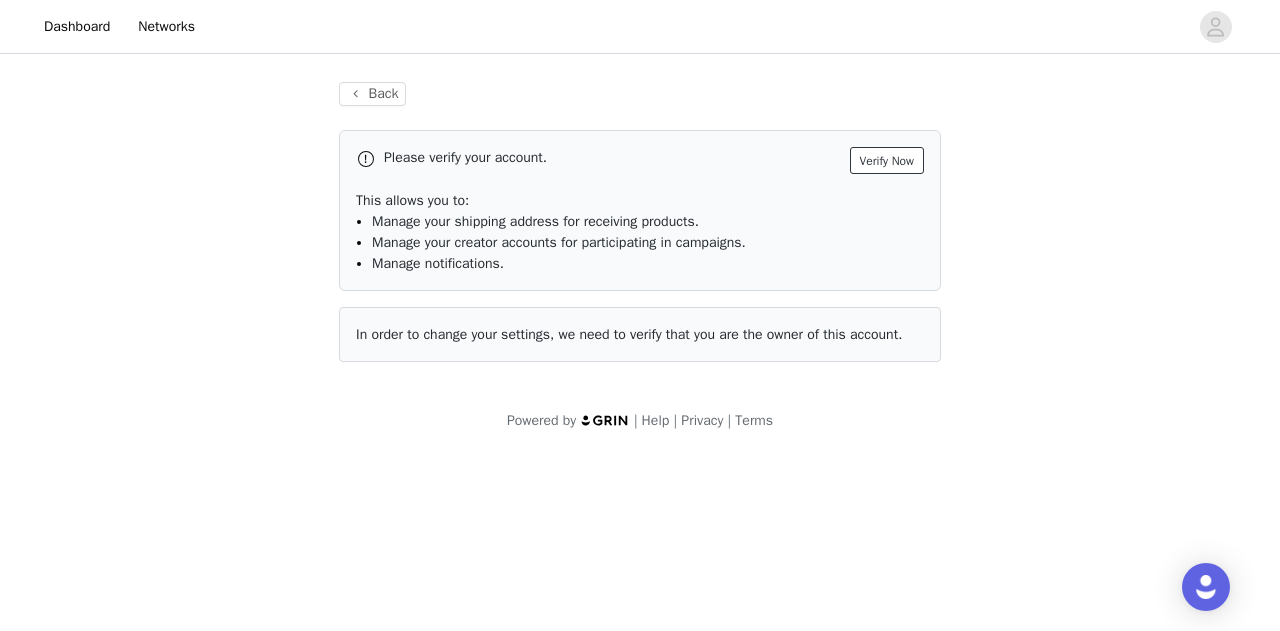 click on "Verify Now" at bounding box center [887, 160] 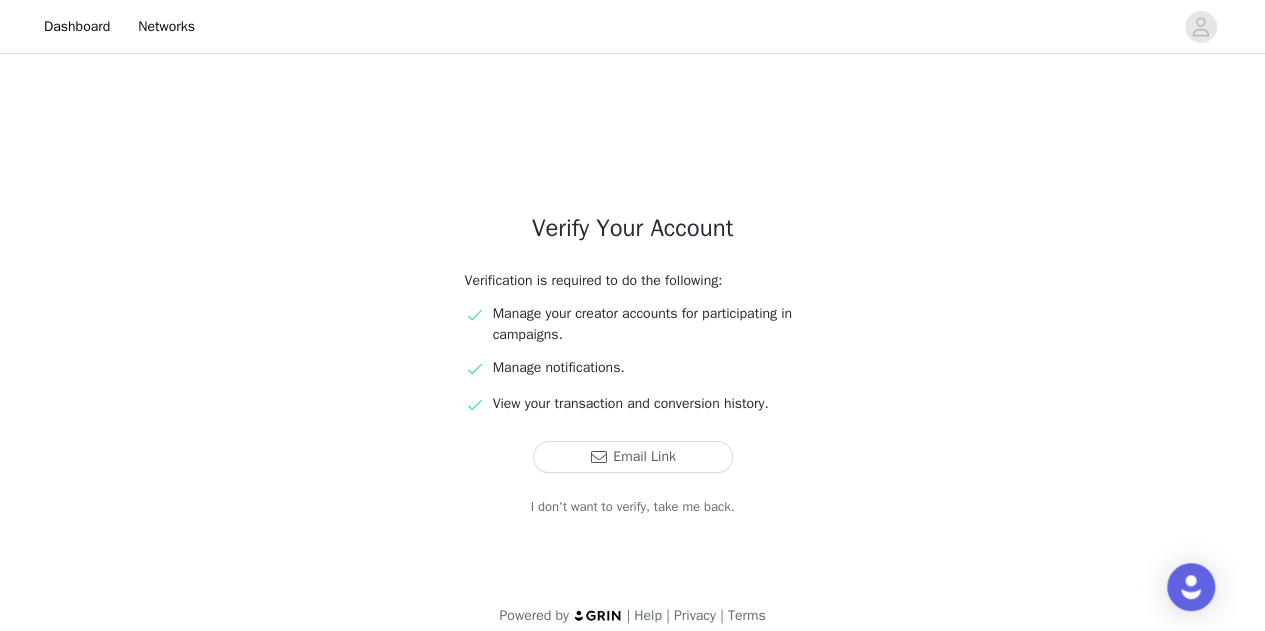 scroll, scrollTop: 18, scrollLeft: 0, axis: vertical 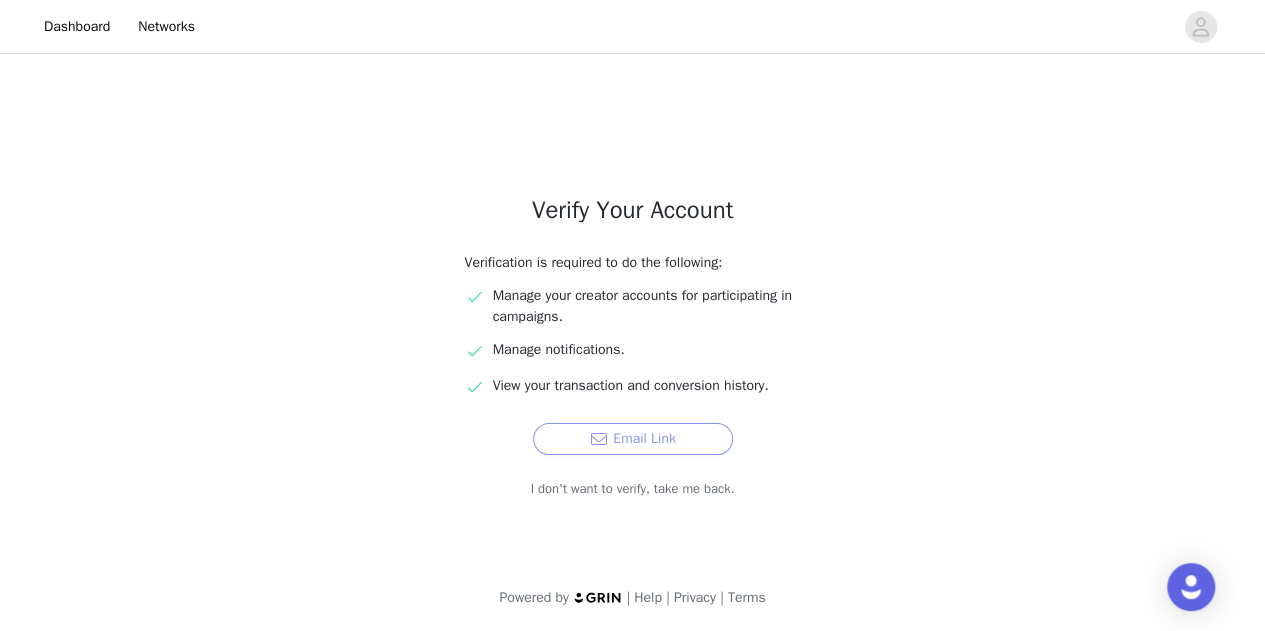 click on "Email Link" at bounding box center [633, 439] 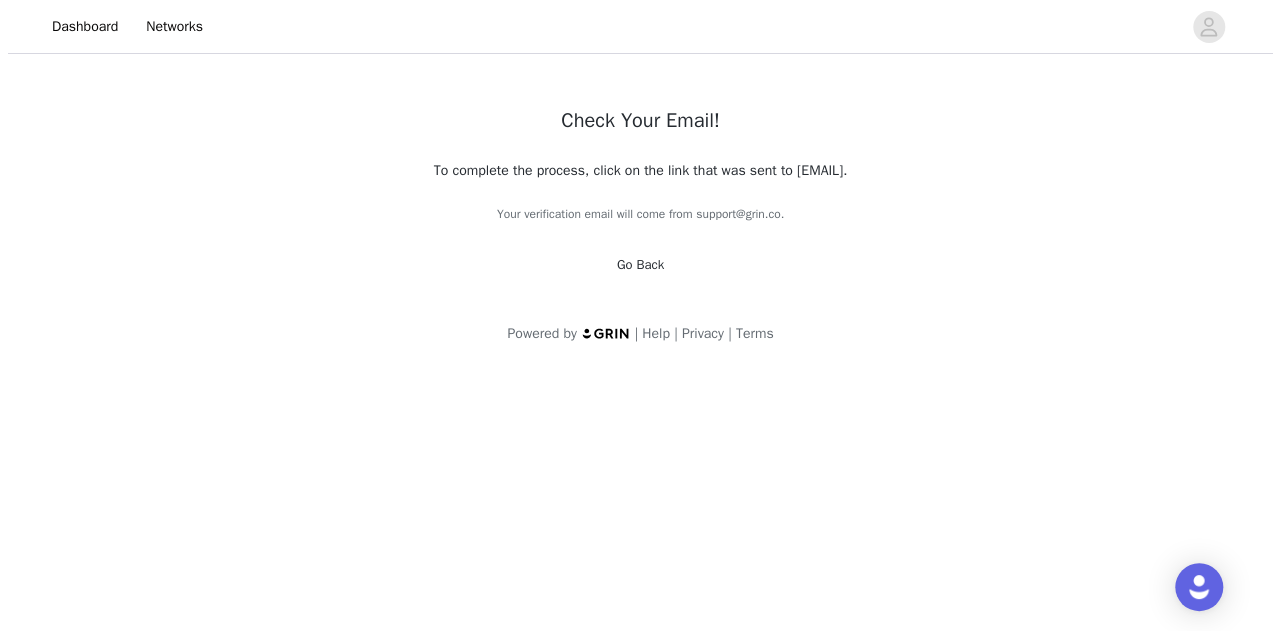 scroll, scrollTop: 0, scrollLeft: 0, axis: both 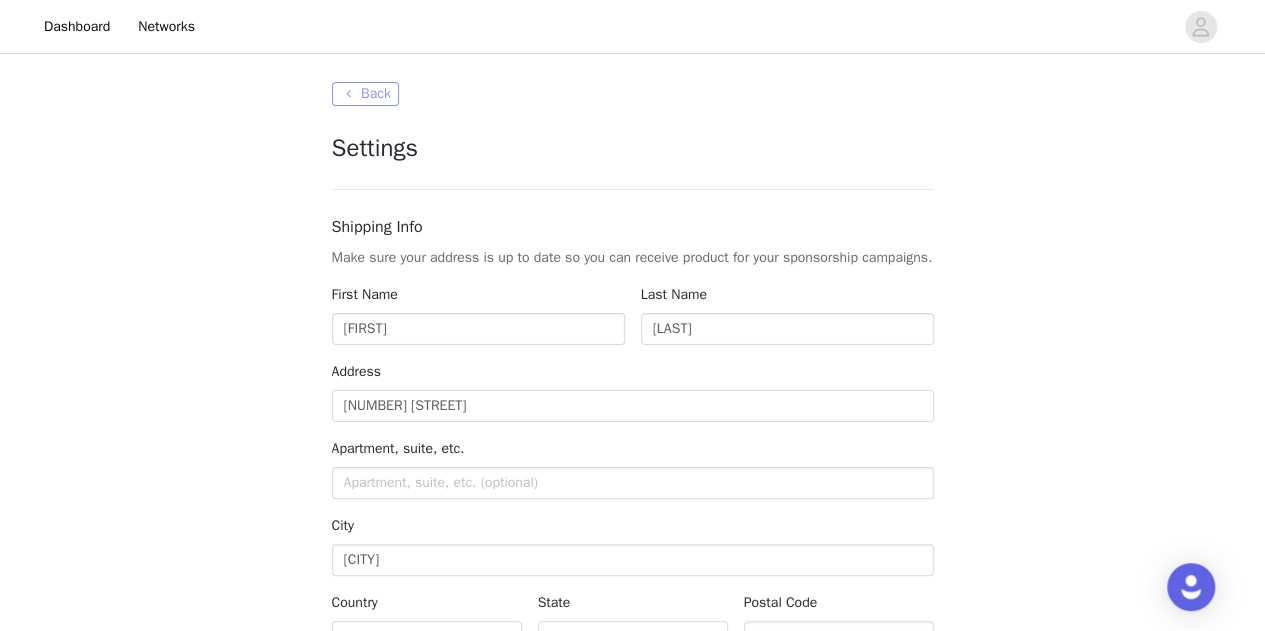 click on "Back" at bounding box center (365, 94) 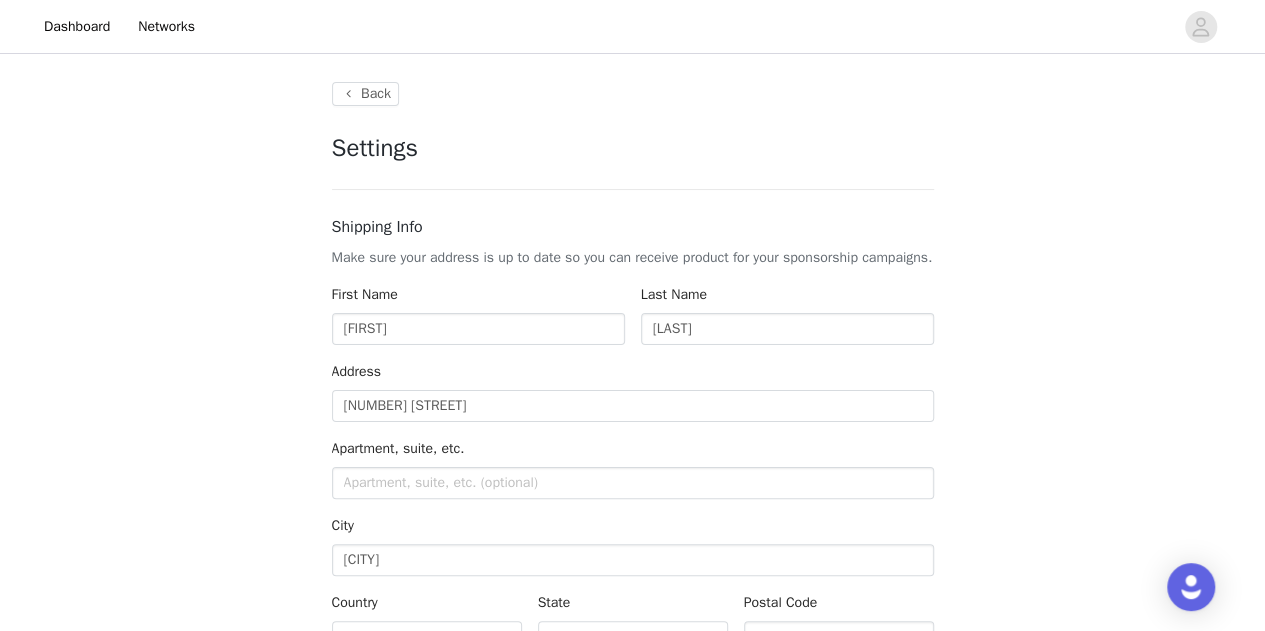 drag, startPoint x: 364, startPoint y: 91, endPoint x: 958, endPoint y: 146, distance: 596.54083 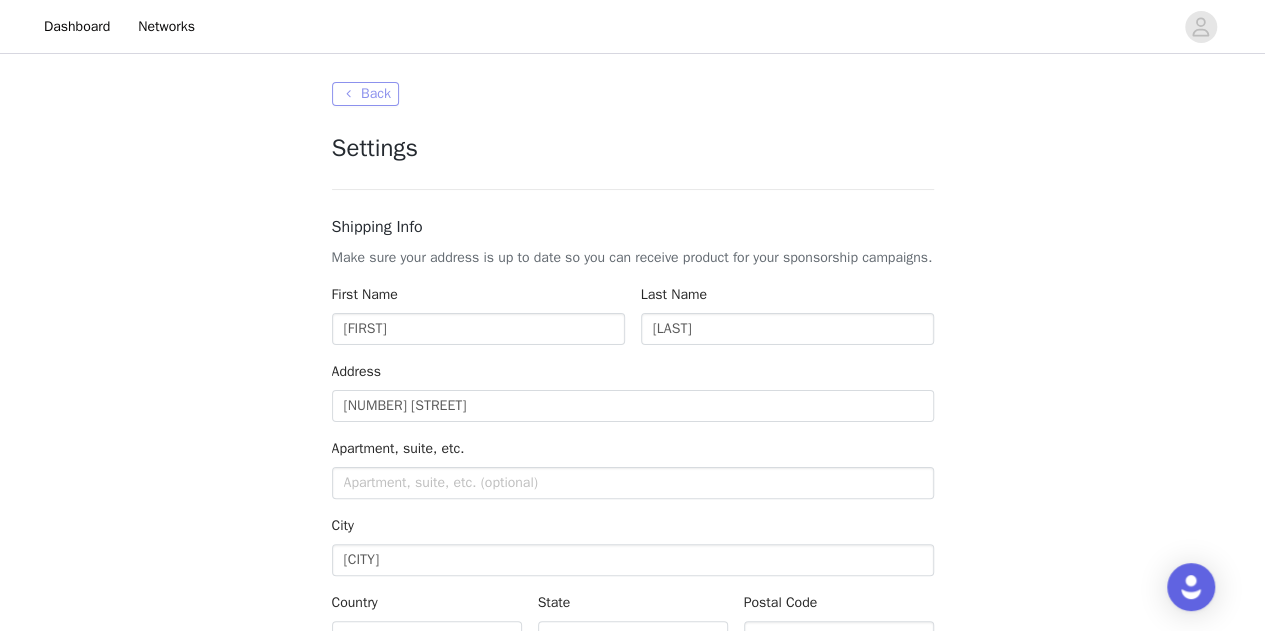 click on "Back" at bounding box center [365, 94] 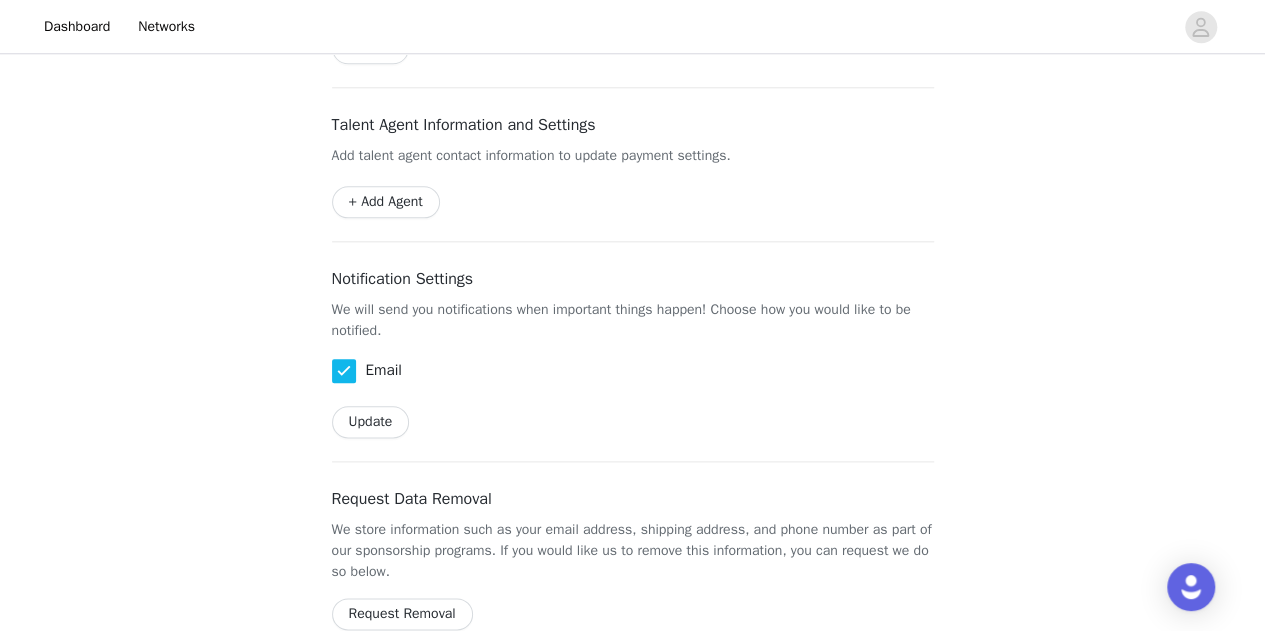 scroll, scrollTop: 1124, scrollLeft: 0, axis: vertical 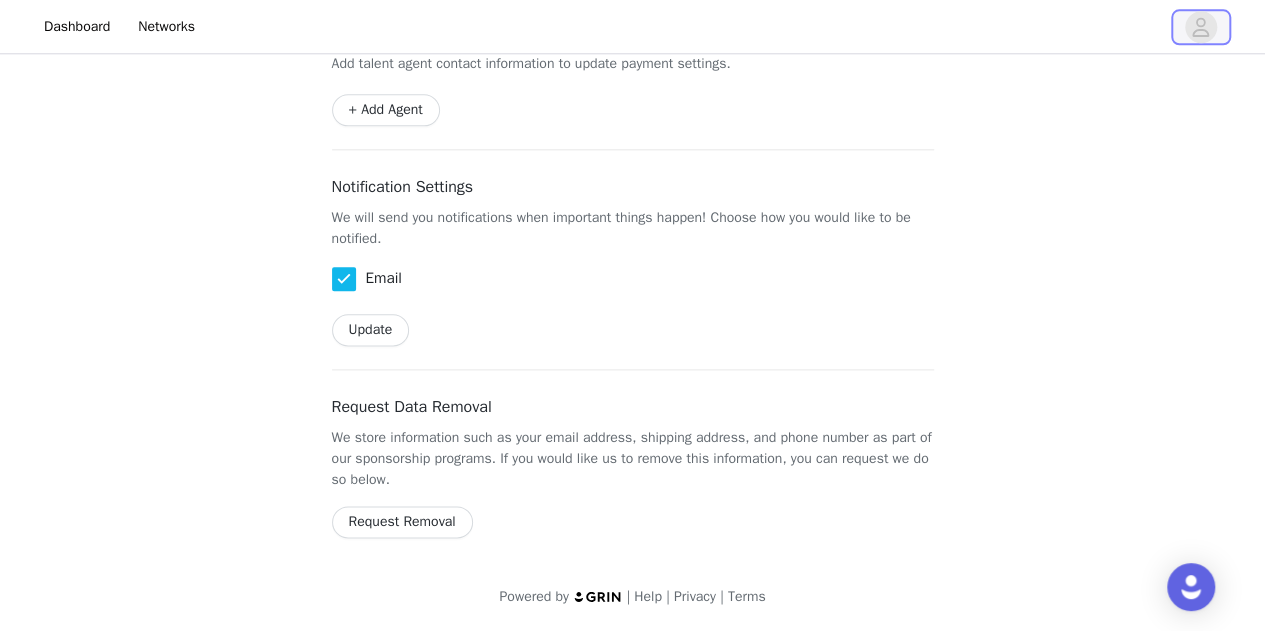 click 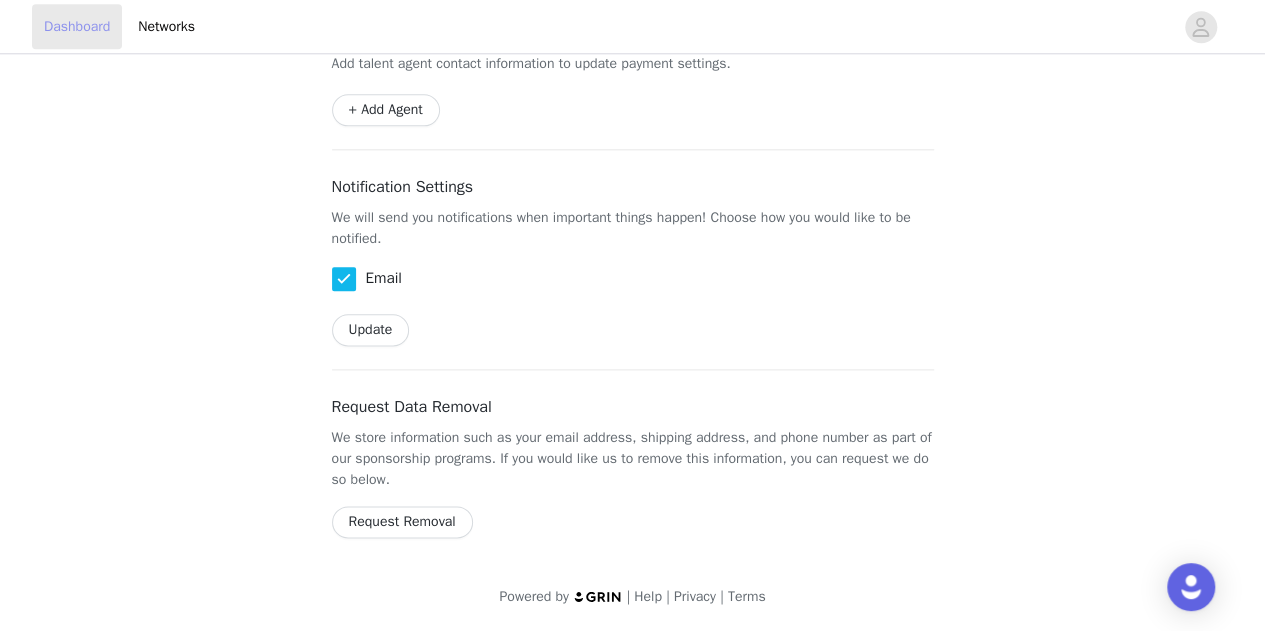 click on "Dashboard" at bounding box center [77, 26] 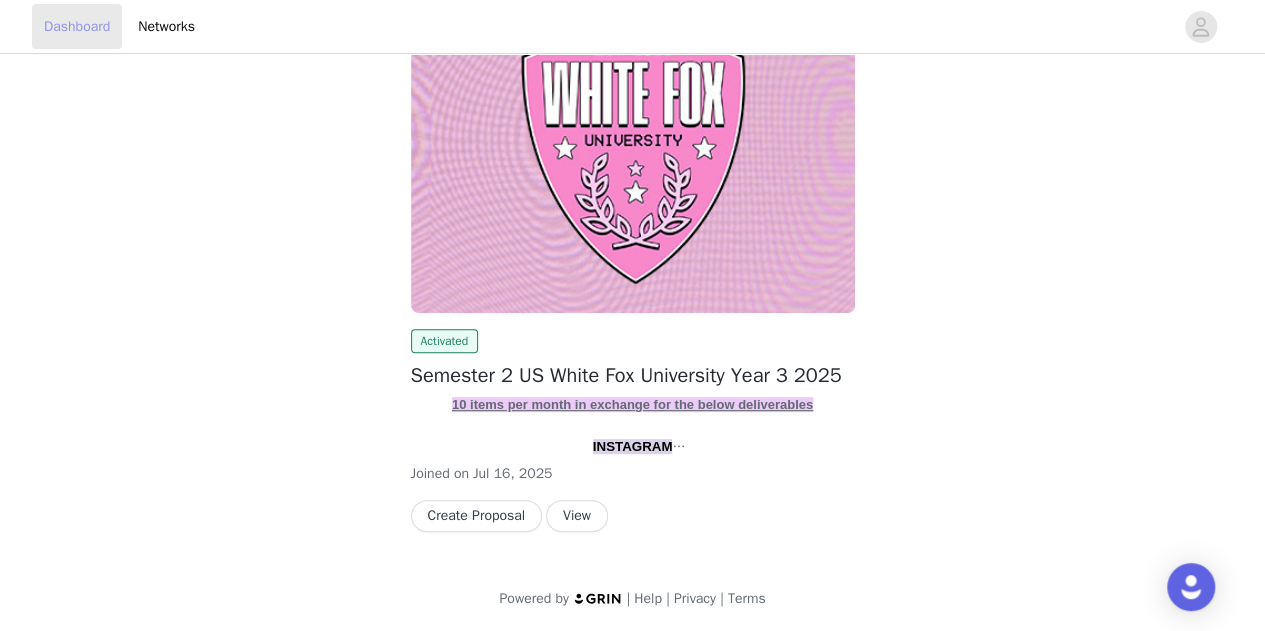 scroll, scrollTop: 0, scrollLeft: 0, axis: both 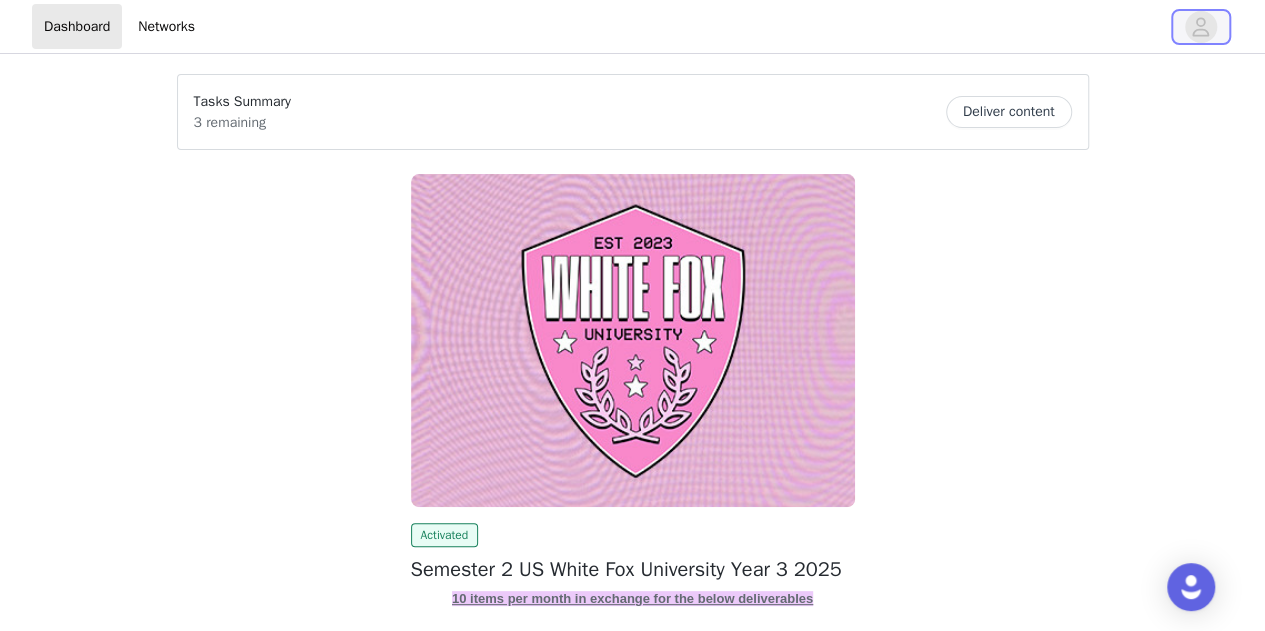 click at bounding box center [1201, 27] 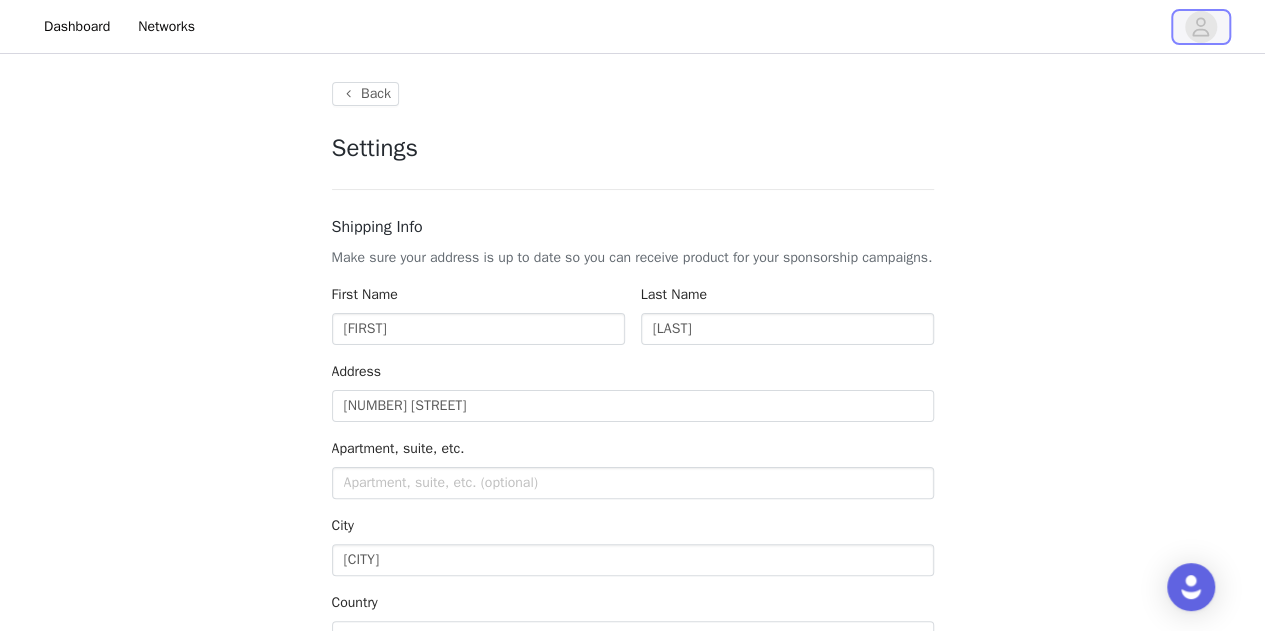 type on "+1 (United States)" 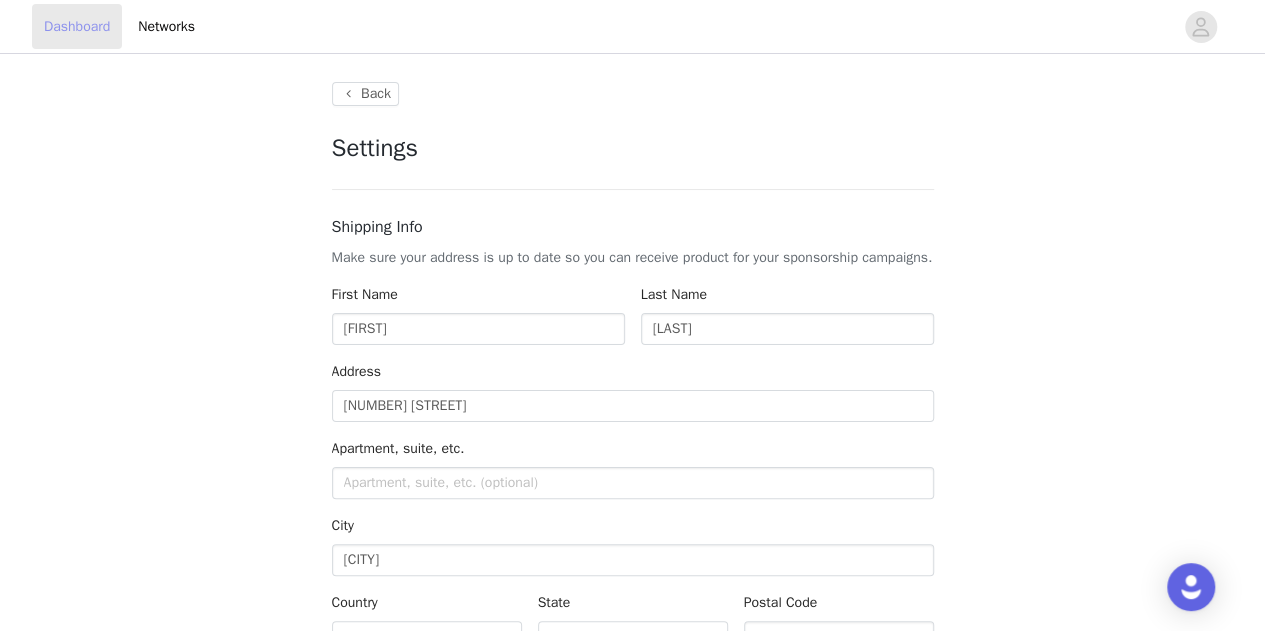 click on "Dashboard" at bounding box center [77, 26] 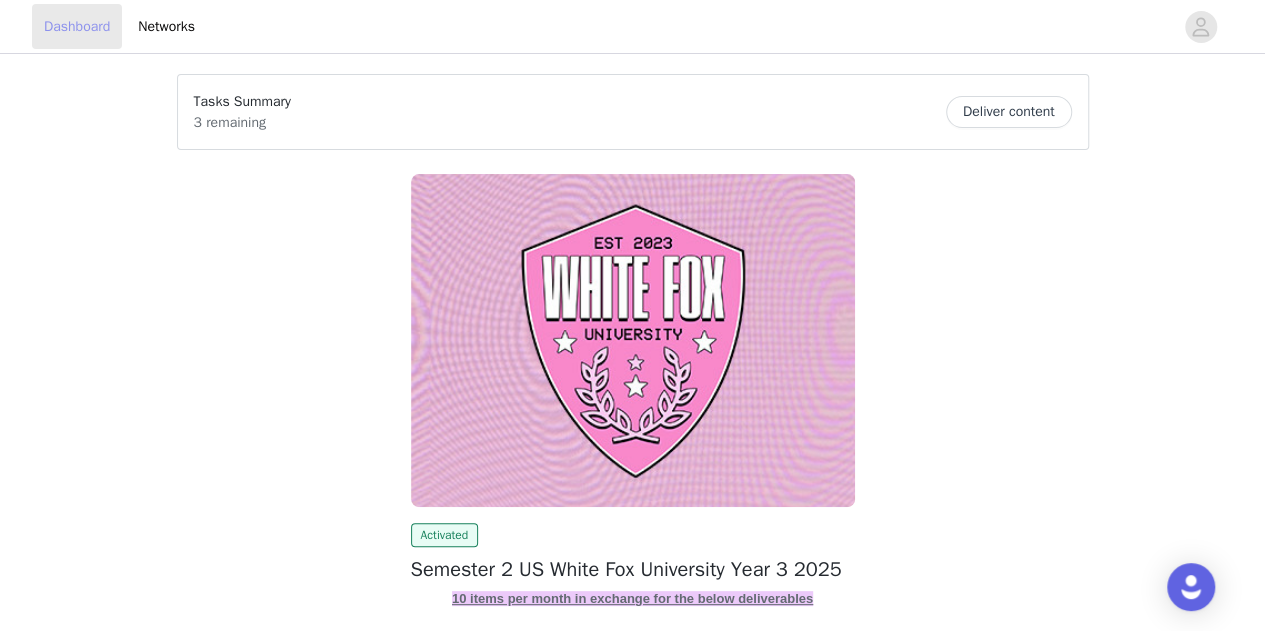 scroll, scrollTop: 194, scrollLeft: 0, axis: vertical 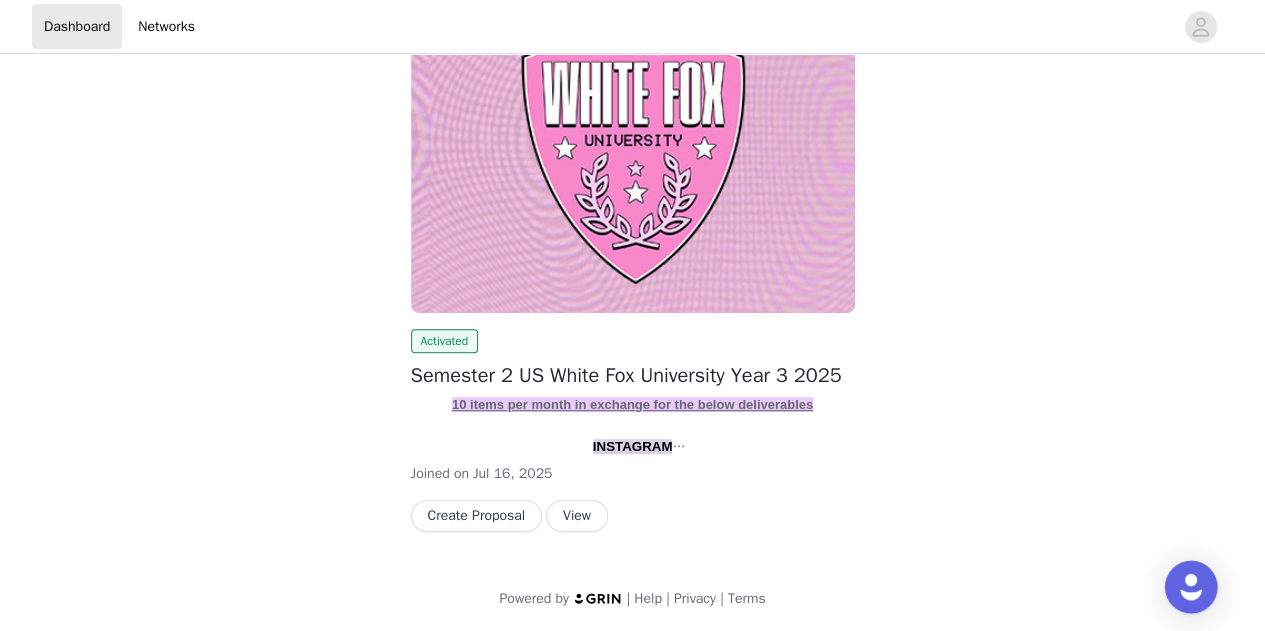 click at bounding box center (1191, 587) 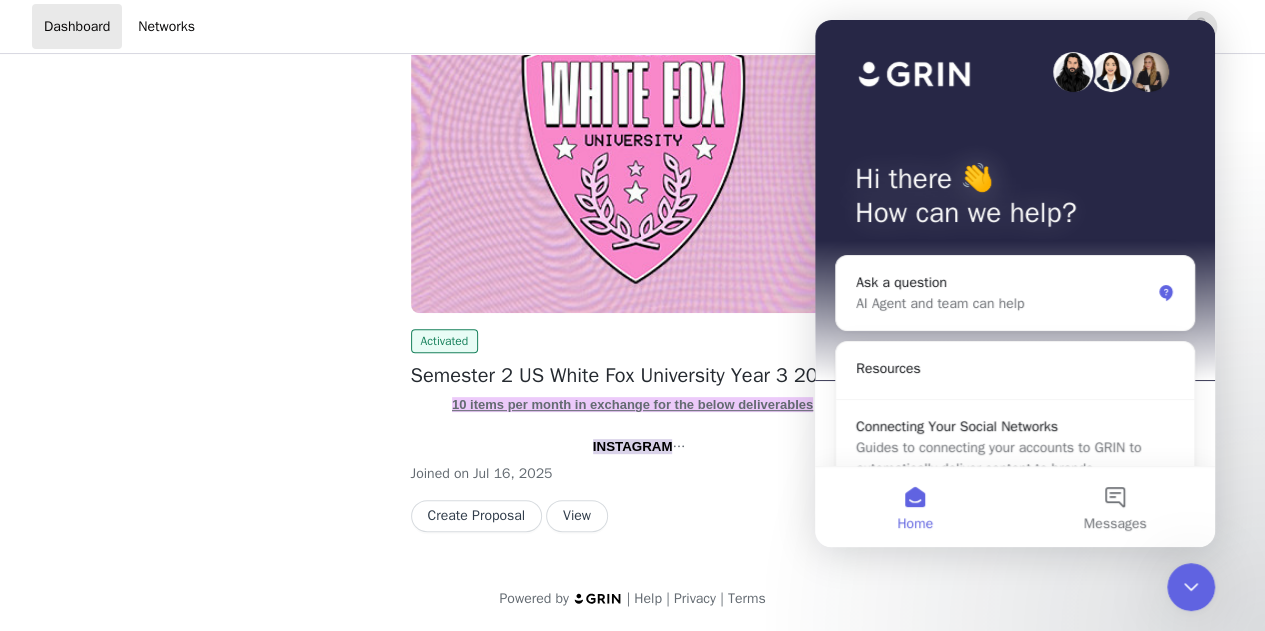 scroll, scrollTop: 0, scrollLeft: 0, axis: both 